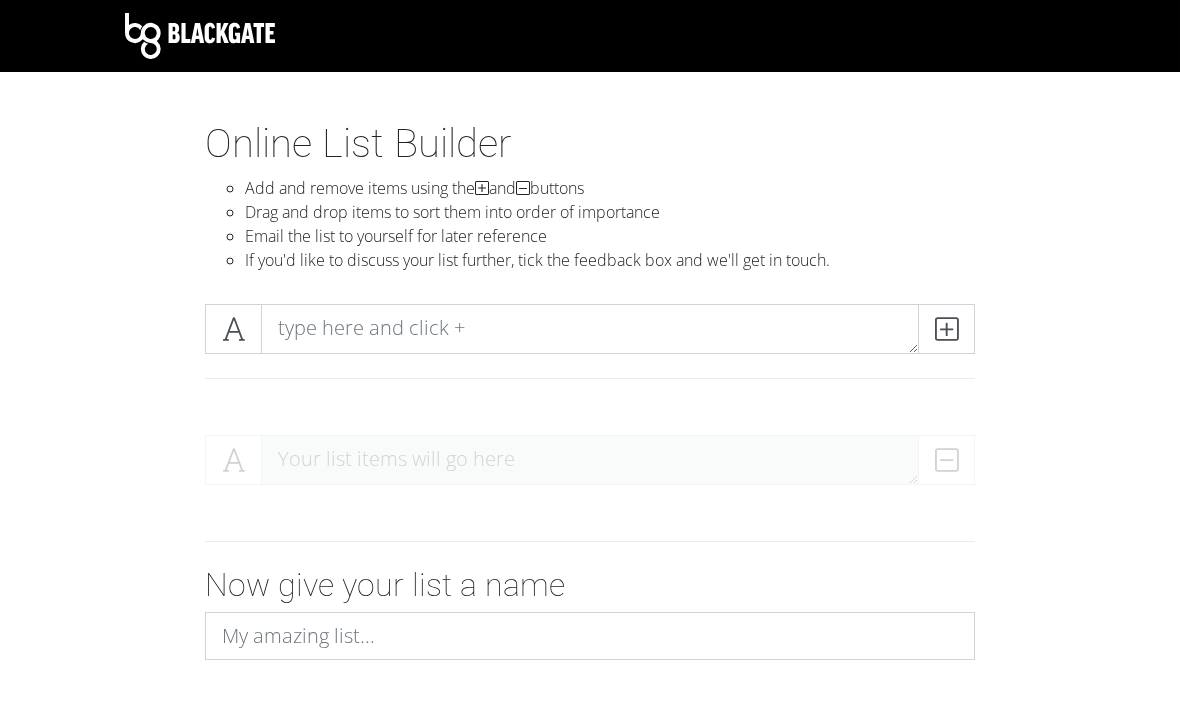 scroll, scrollTop: 0, scrollLeft: 0, axis: both 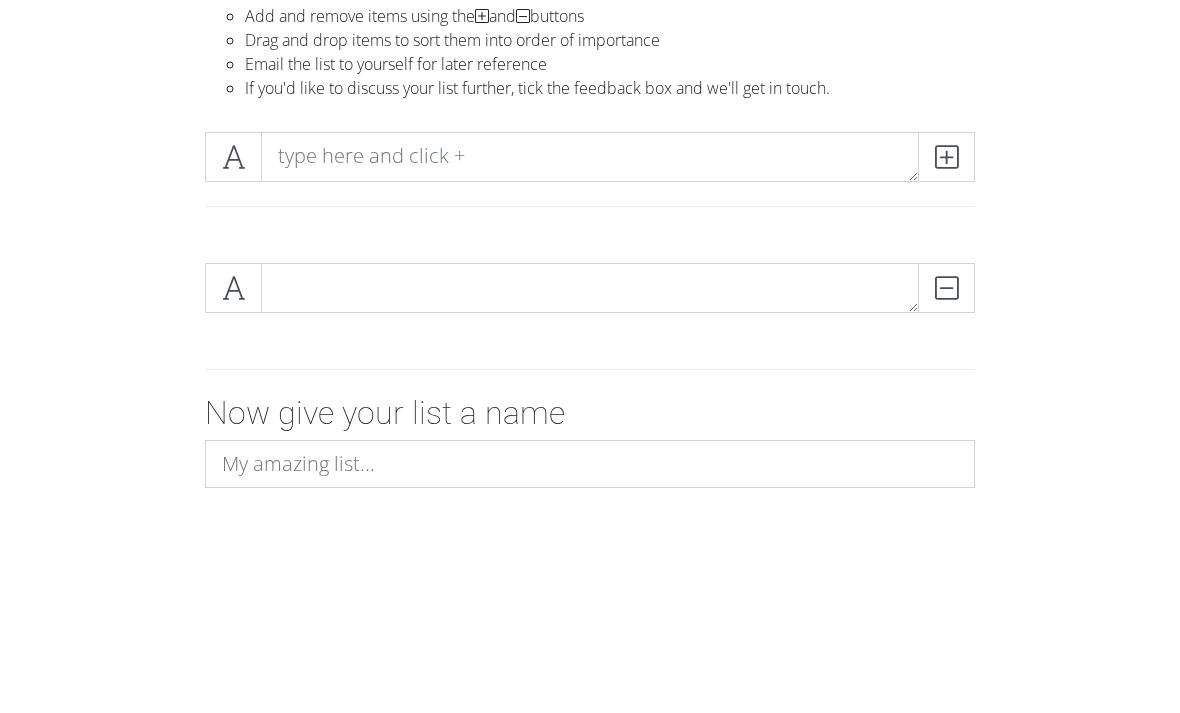 click at bounding box center [946, 329] 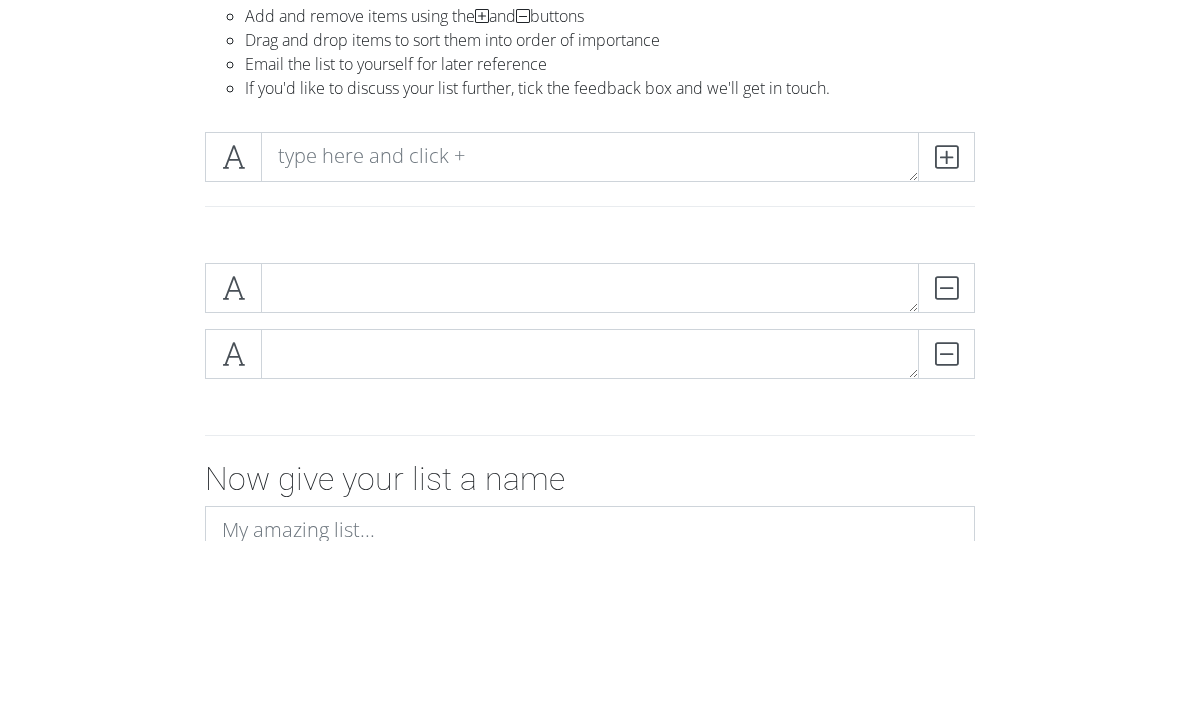 click at bounding box center [946, 329] 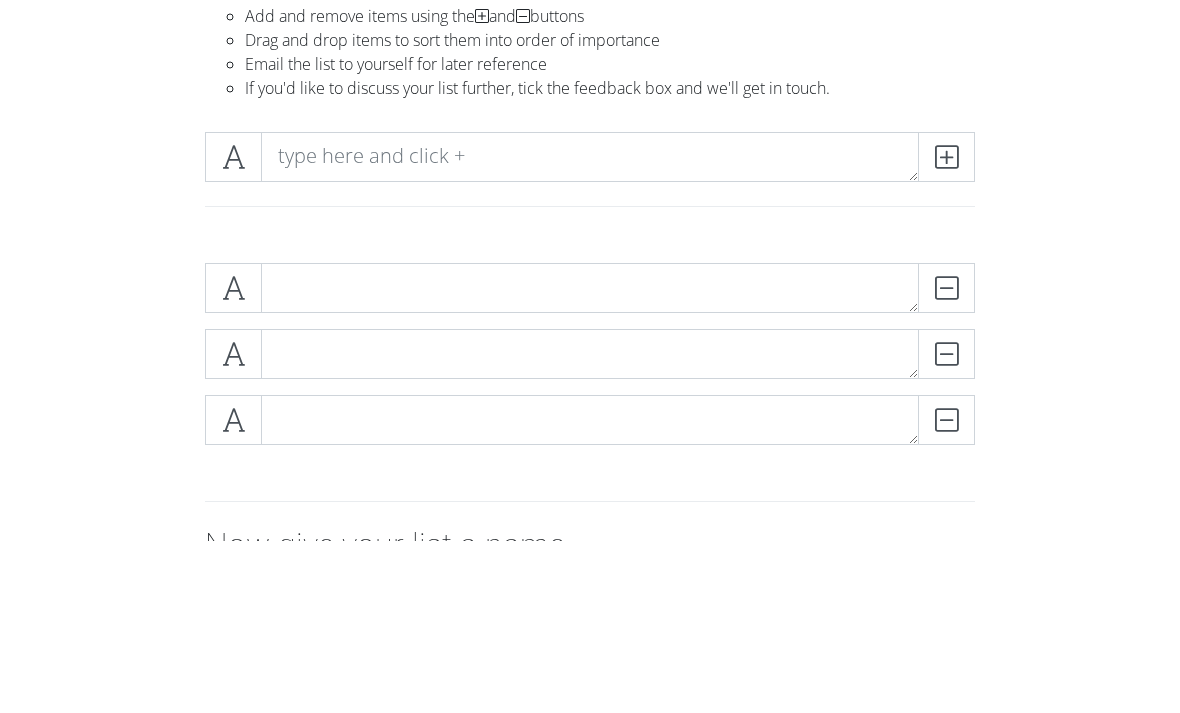 click at bounding box center (946, 329) 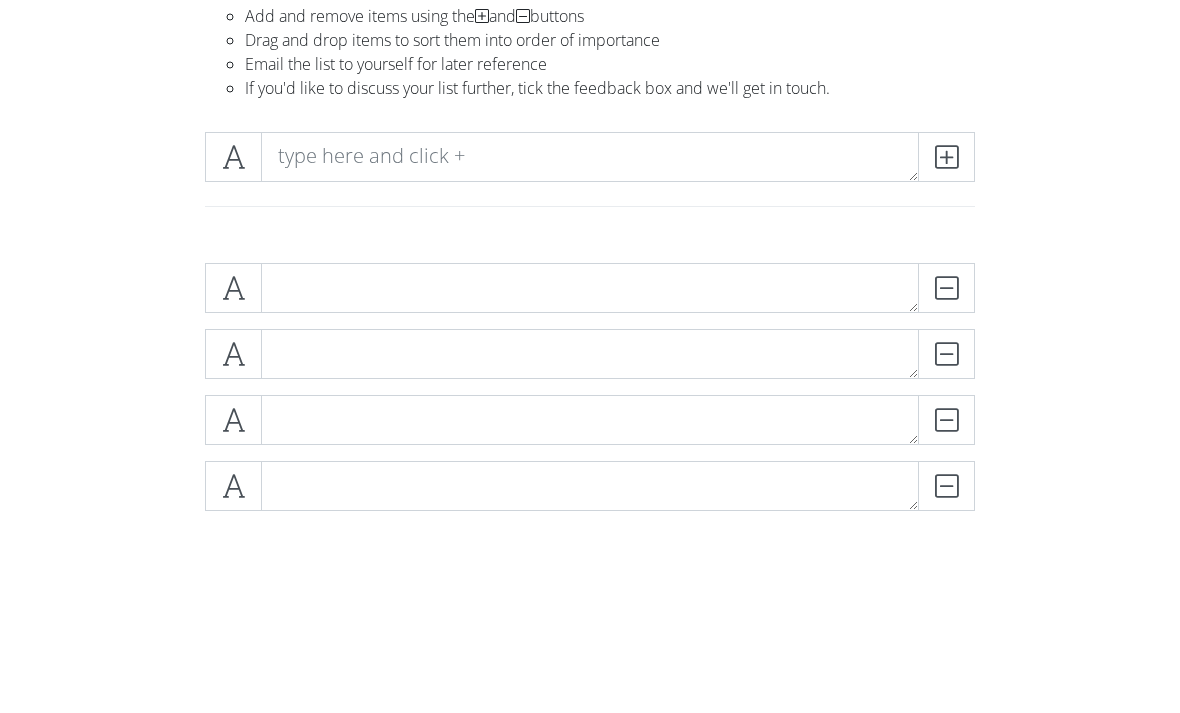 click at bounding box center [946, 329] 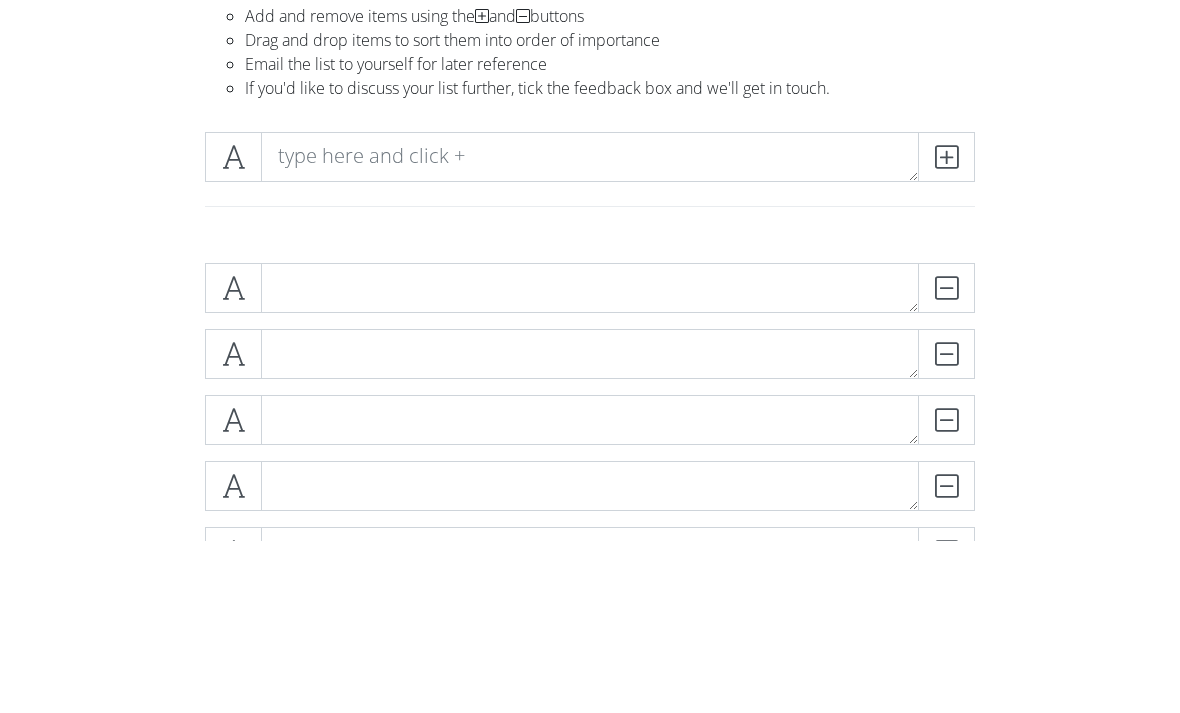 click at bounding box center (946, 329) 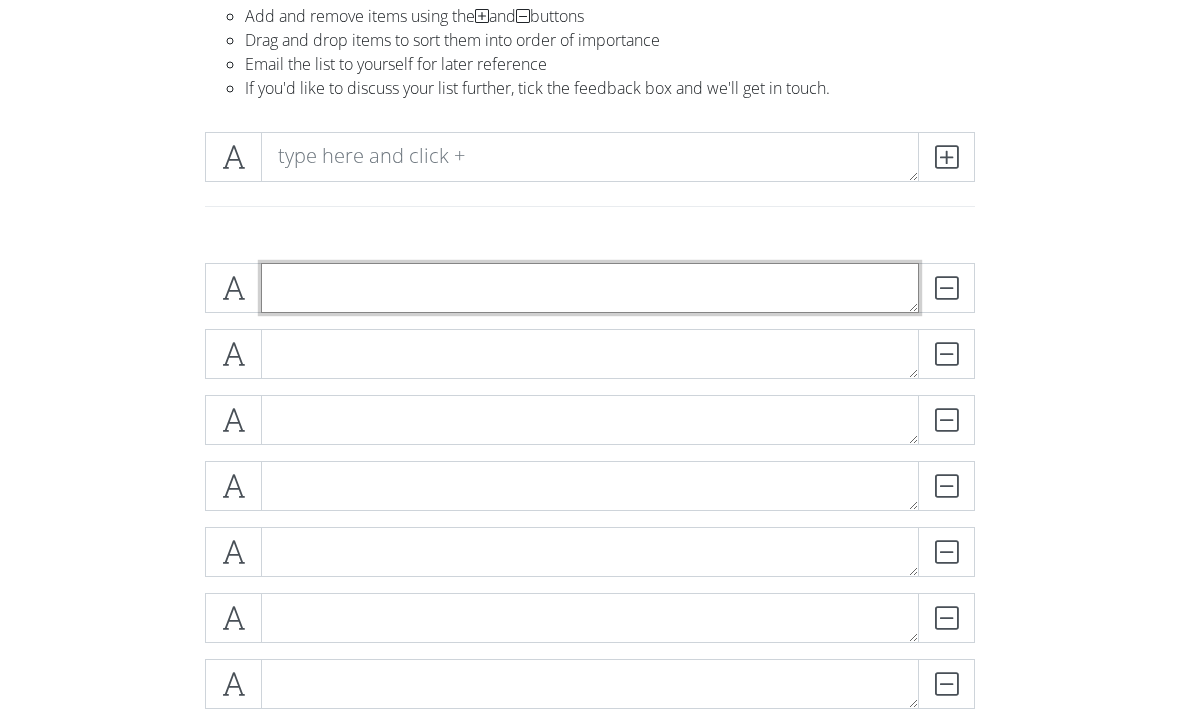 click at bounding box center (590, 288) 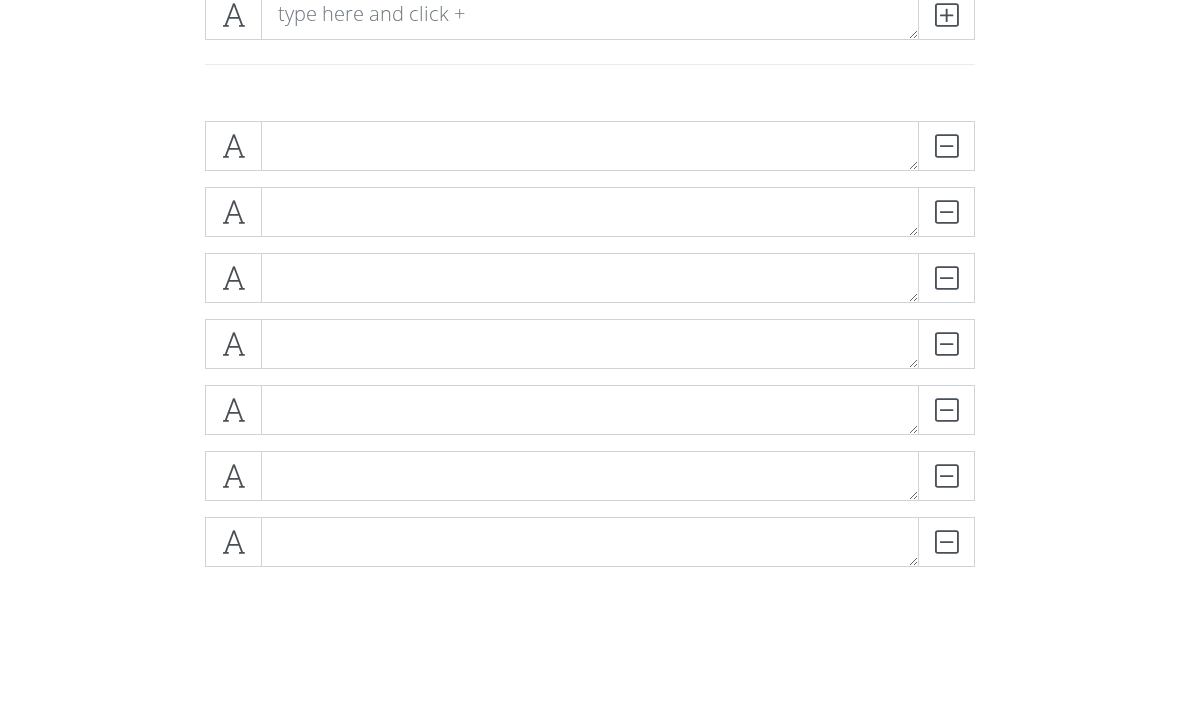 click at bounding box center (233, 288) 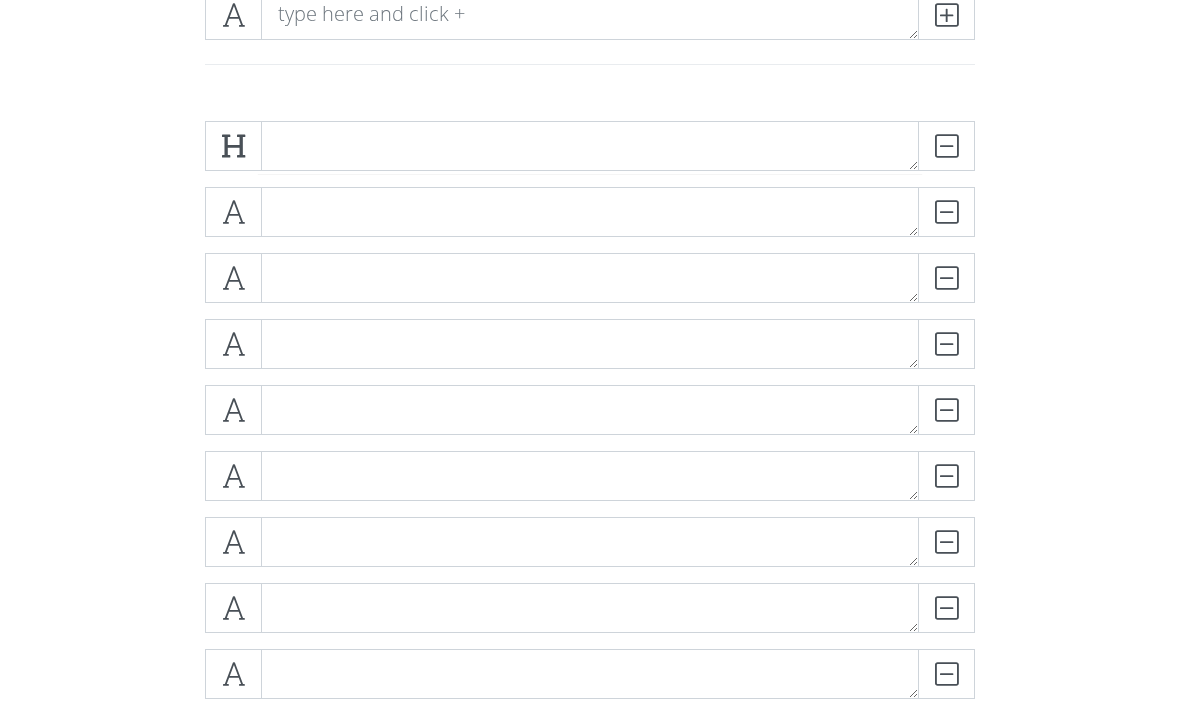 click on "DELETE
DELETE
DELETE
DELETE
DELETE
DELETE
DELETE
DELETE" at bounding box center (590, 781) 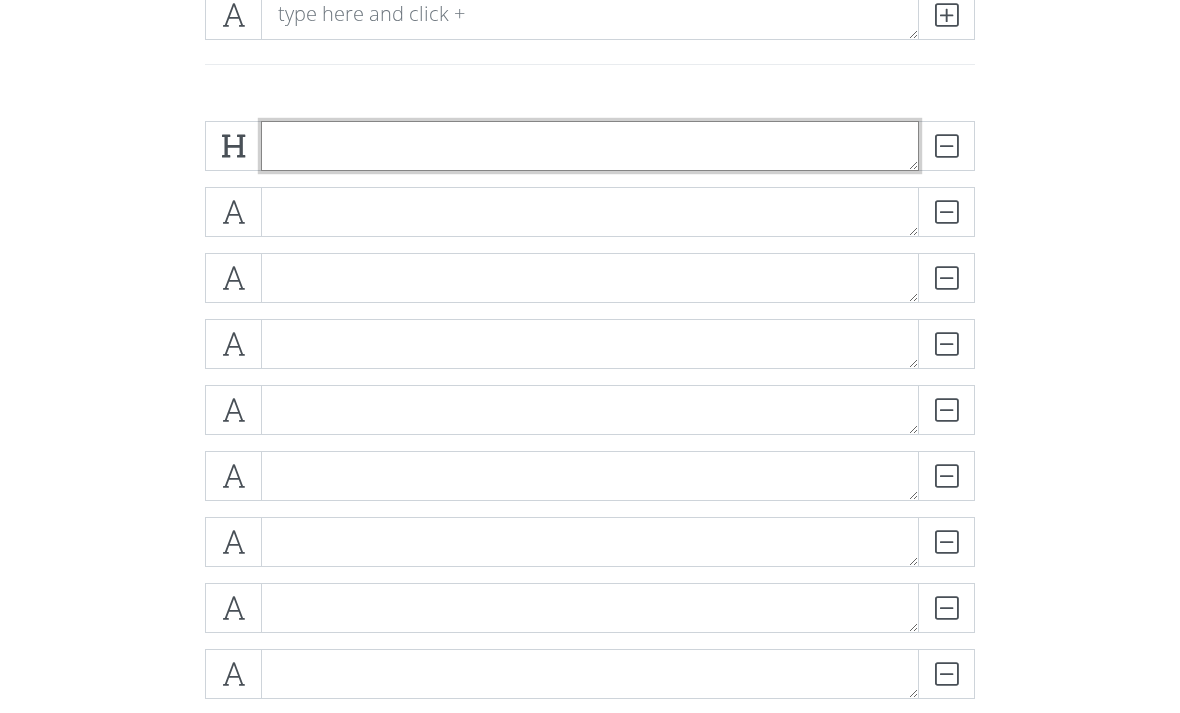 click at bounding box center (590, 146) 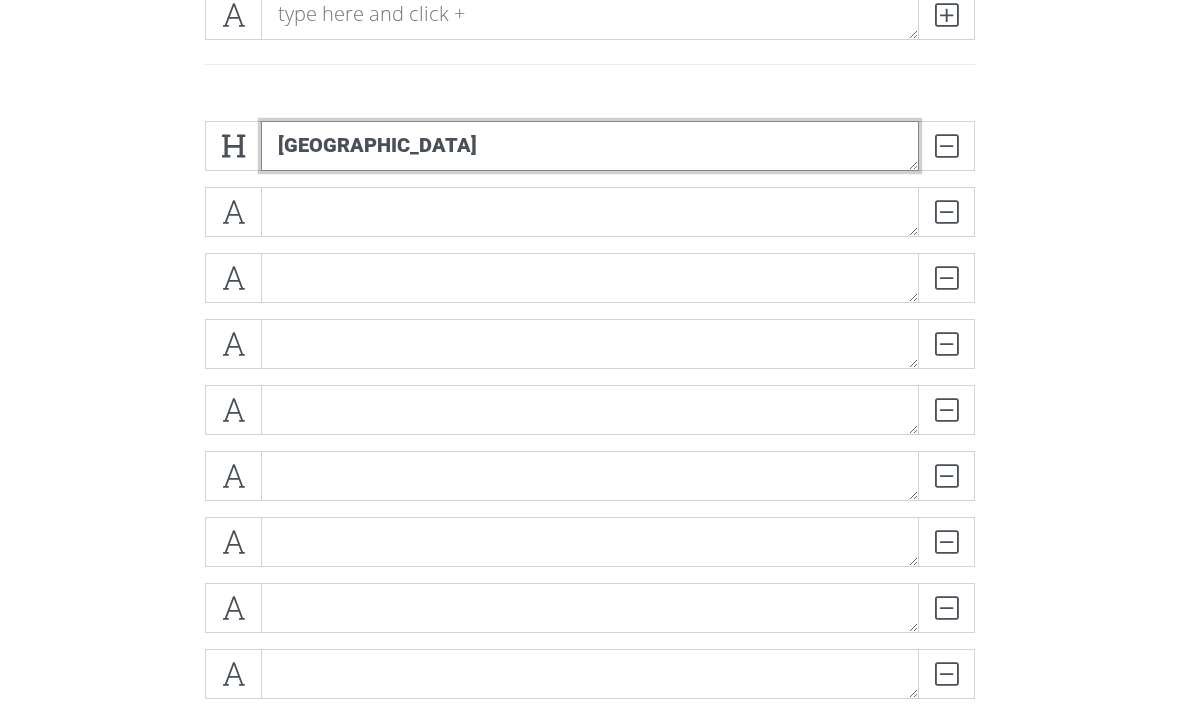 type on "[GEOGRAPHIC_DATA]" 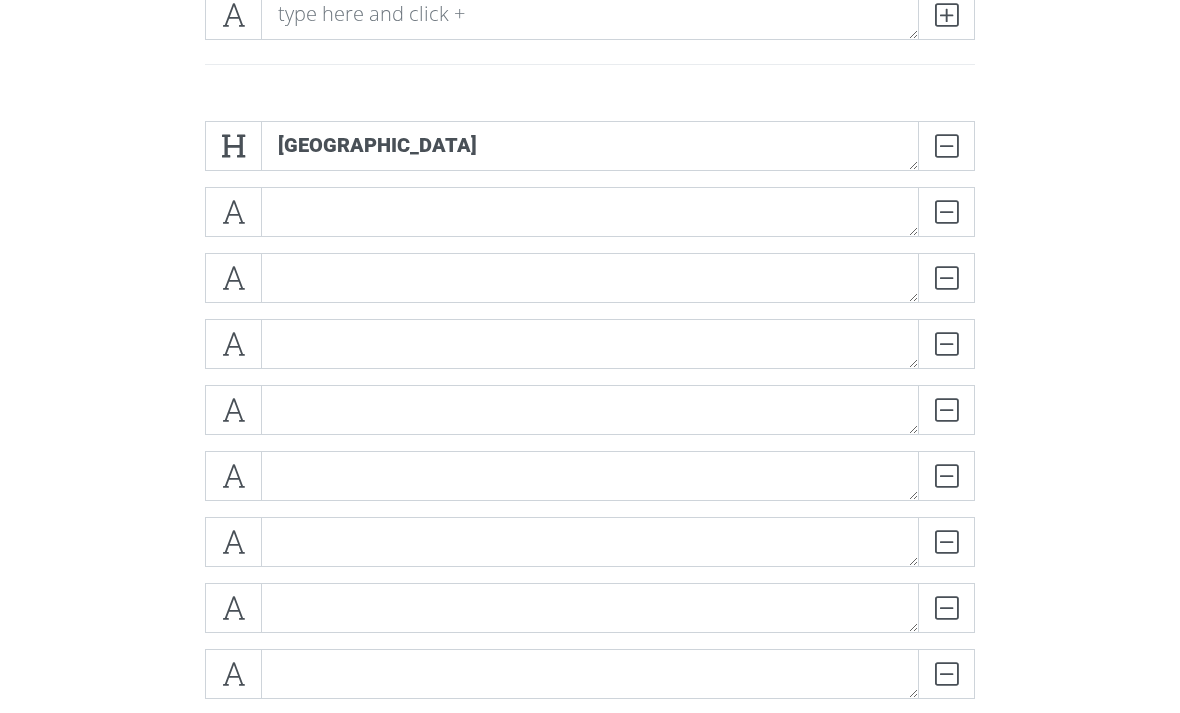 click at bounding box center [233, 212] 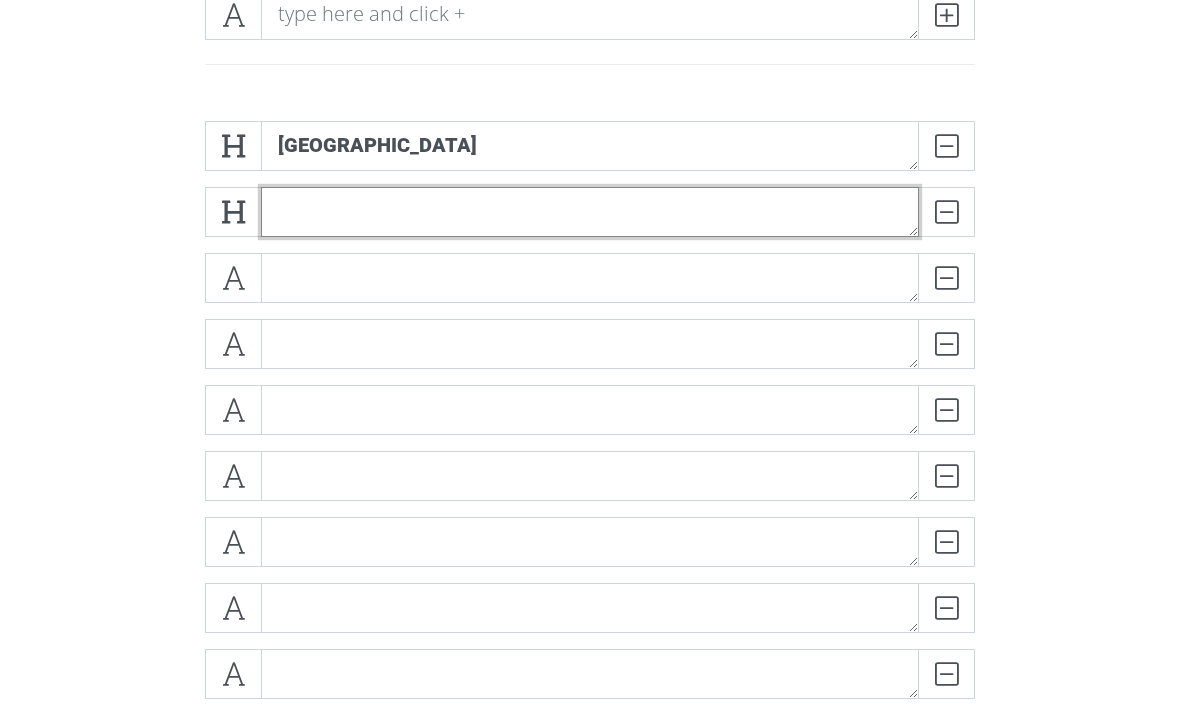 click at bounding box center (590, 212) 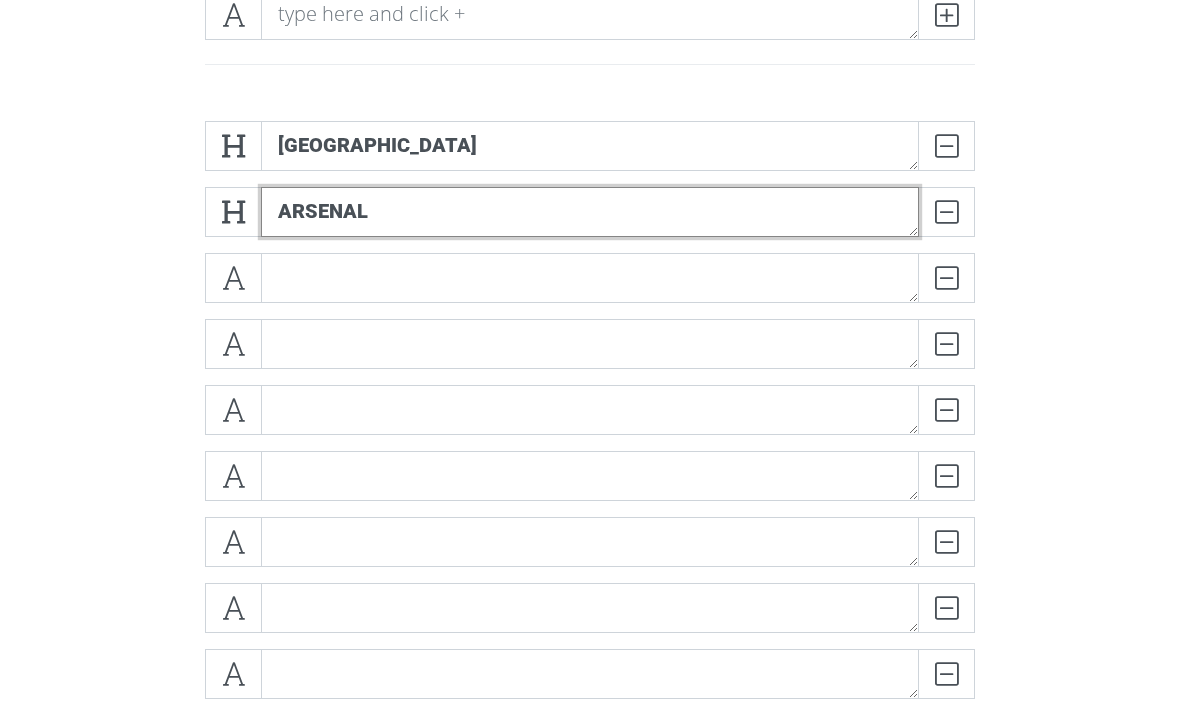 type on "Arsenal" 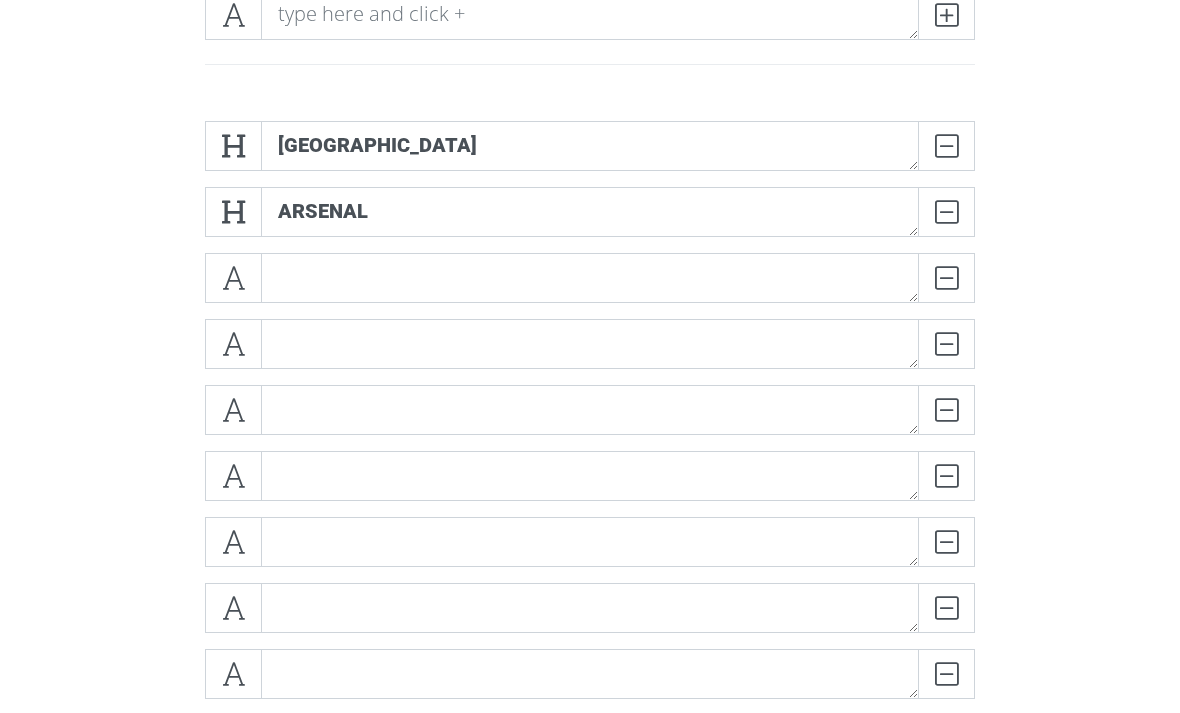 click at bounding box center (233, 278) 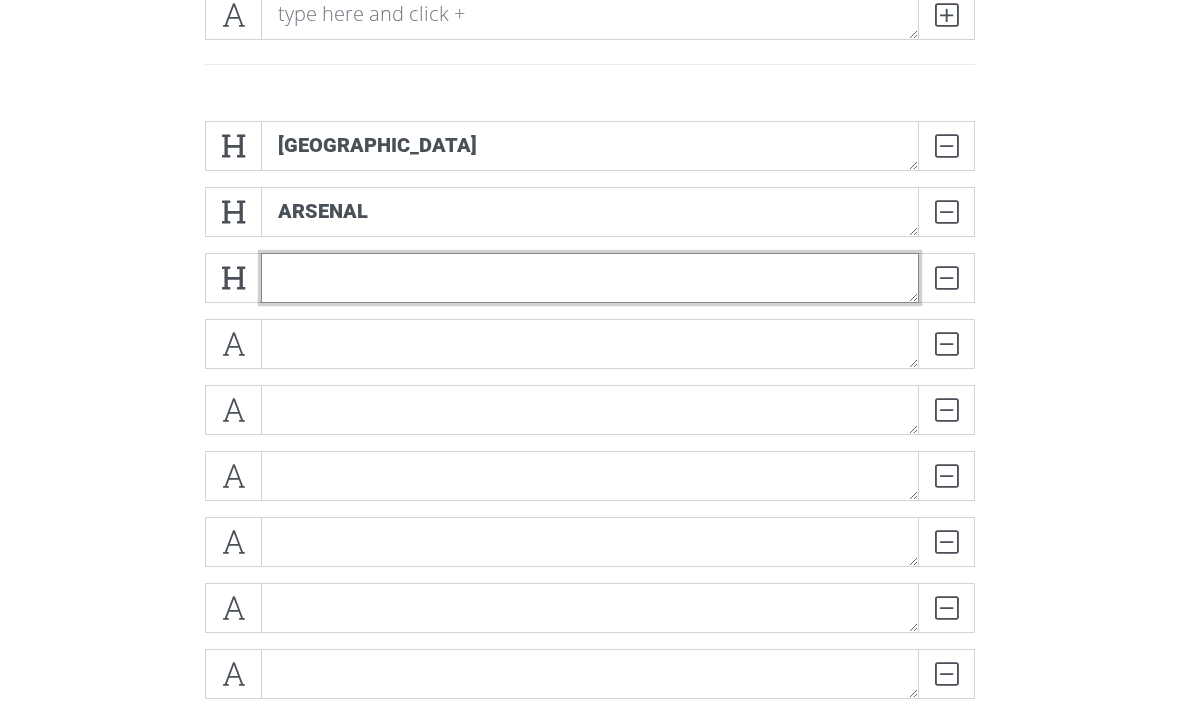 click at bounding box center [590, 278] 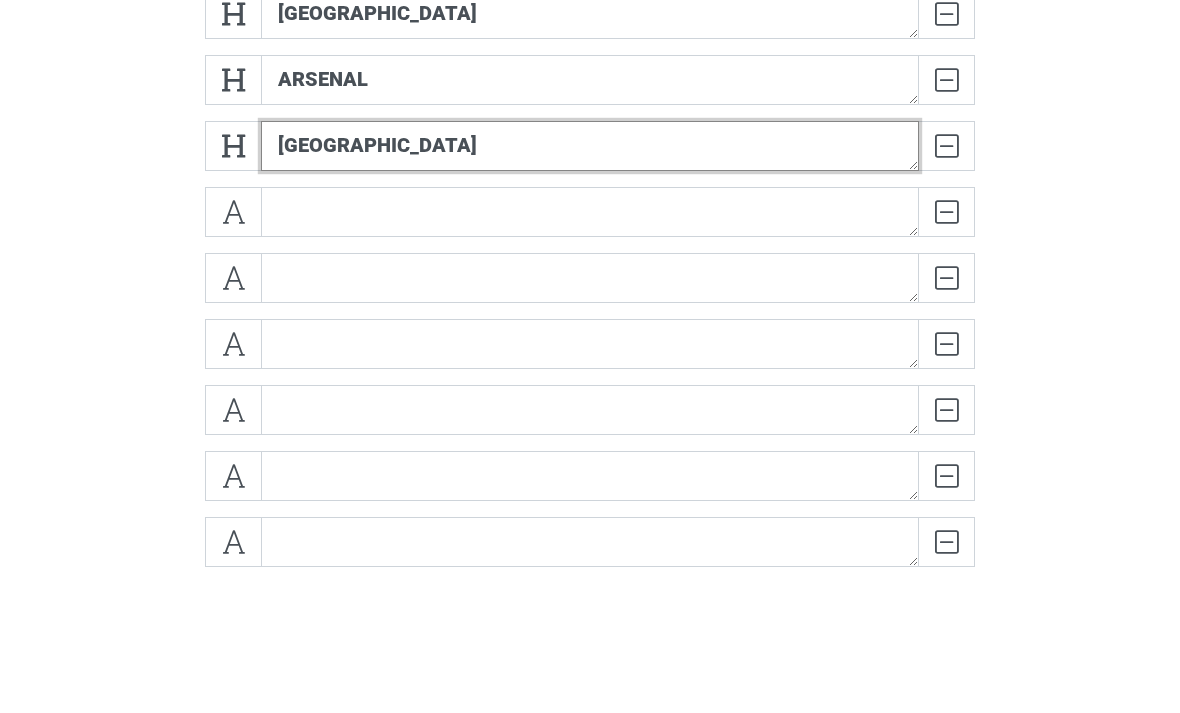 type on "[GEOGRAPHIC_DATA]" 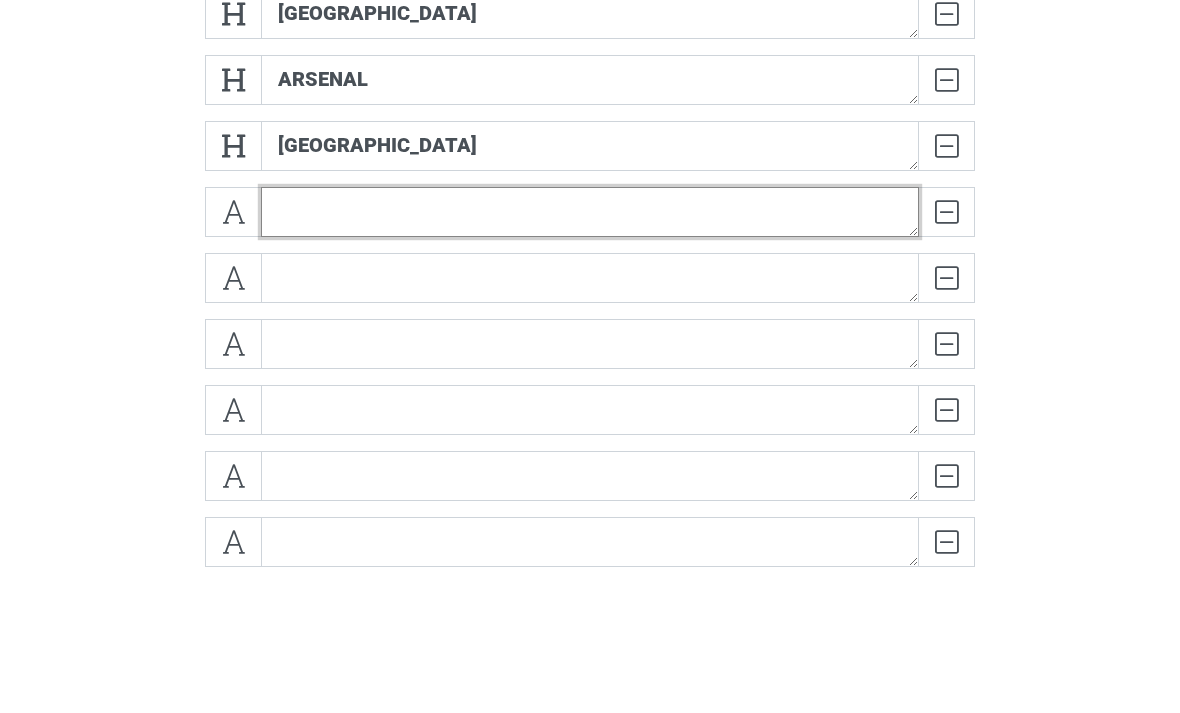 click at bounding box center [590, 344] 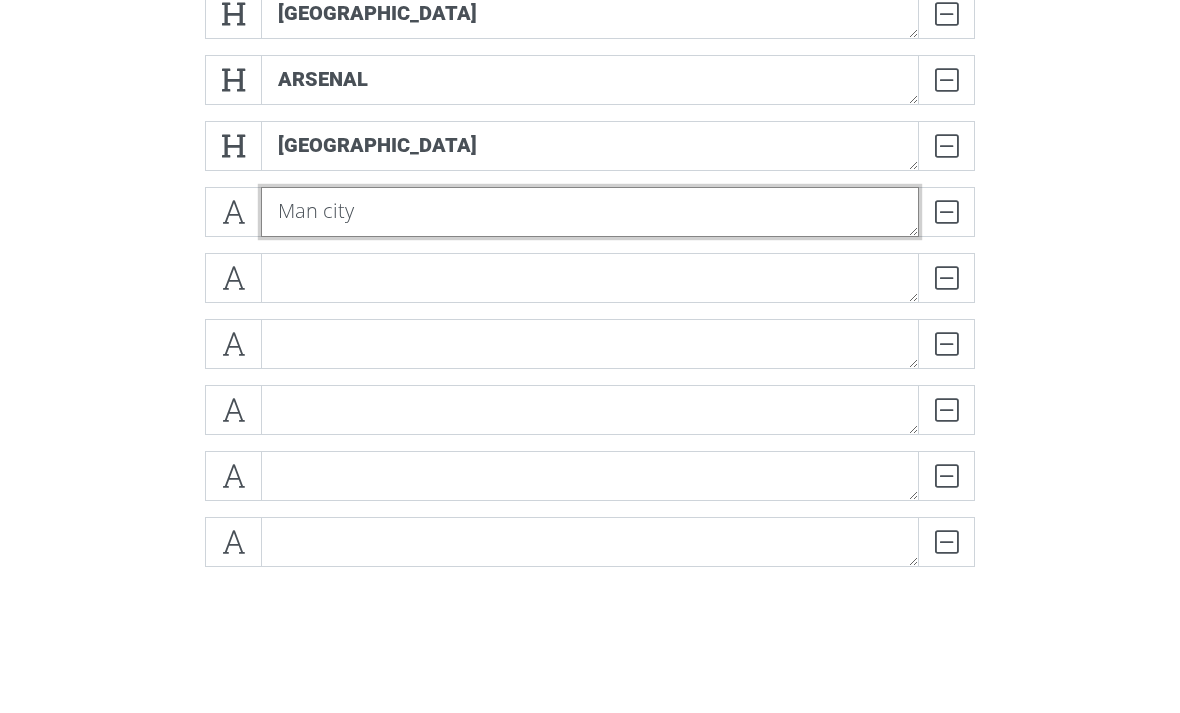 type on "Man city" 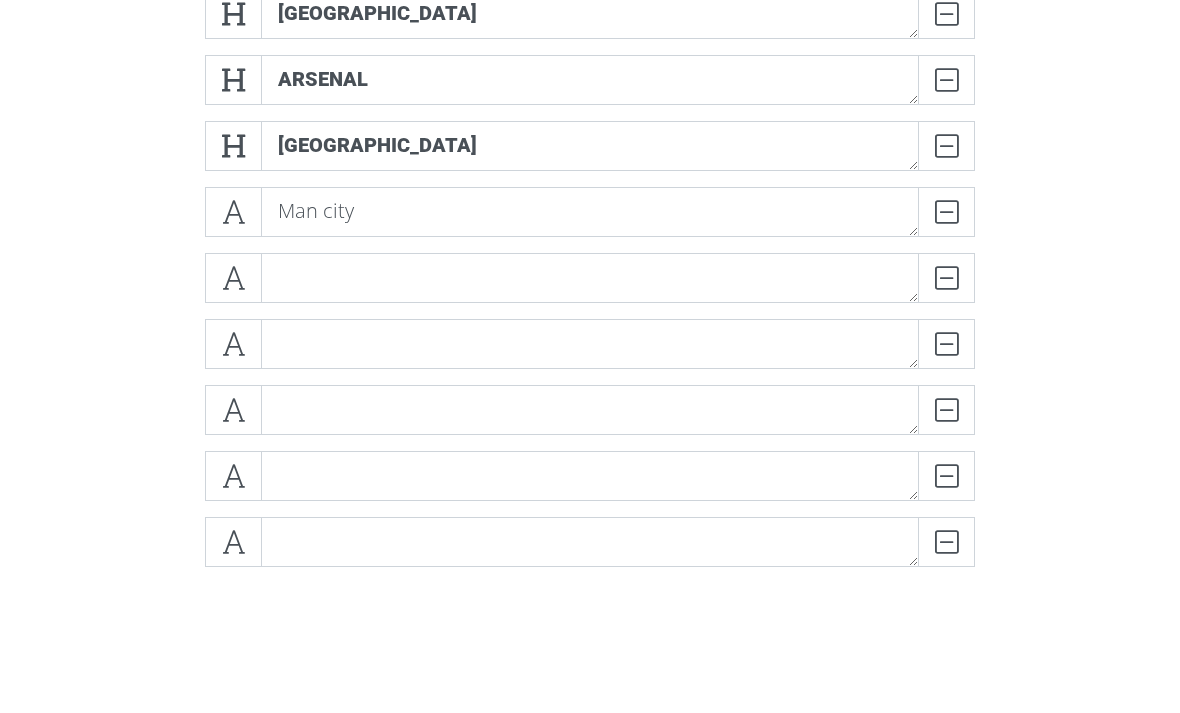 click at bounding box center [233, 344] 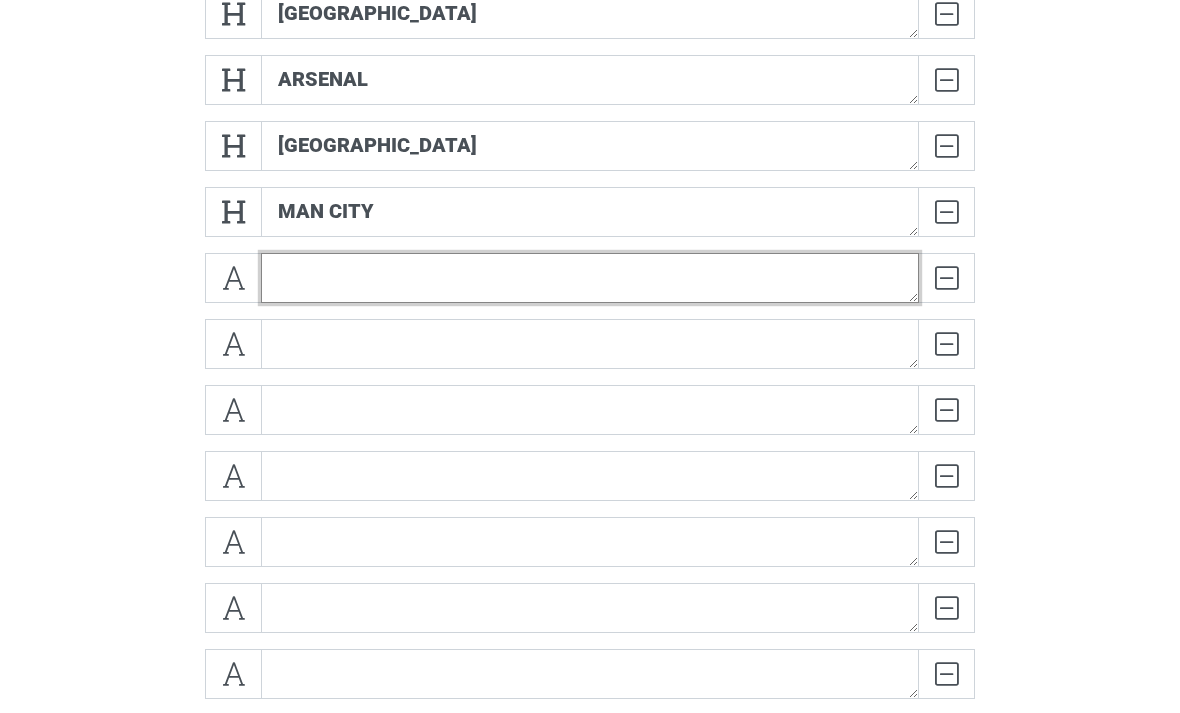 click at bounding box center [590, 278] 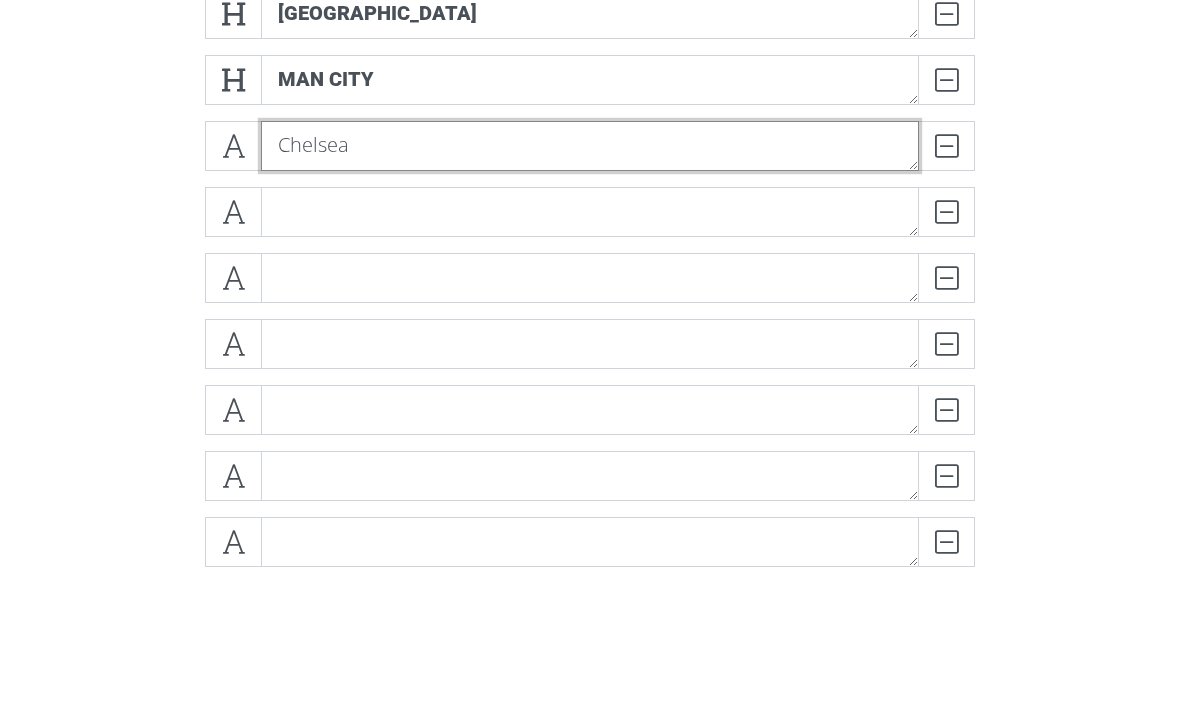 type on "Chelsea" 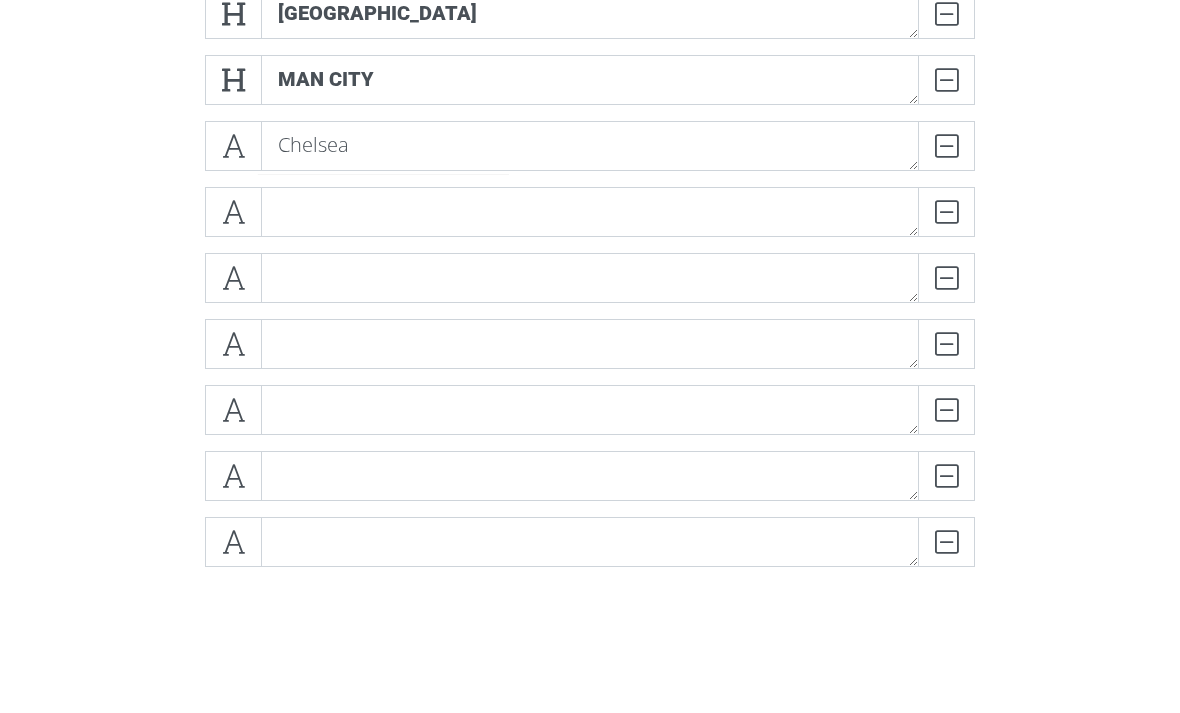 click at bounding box center (233, 344) 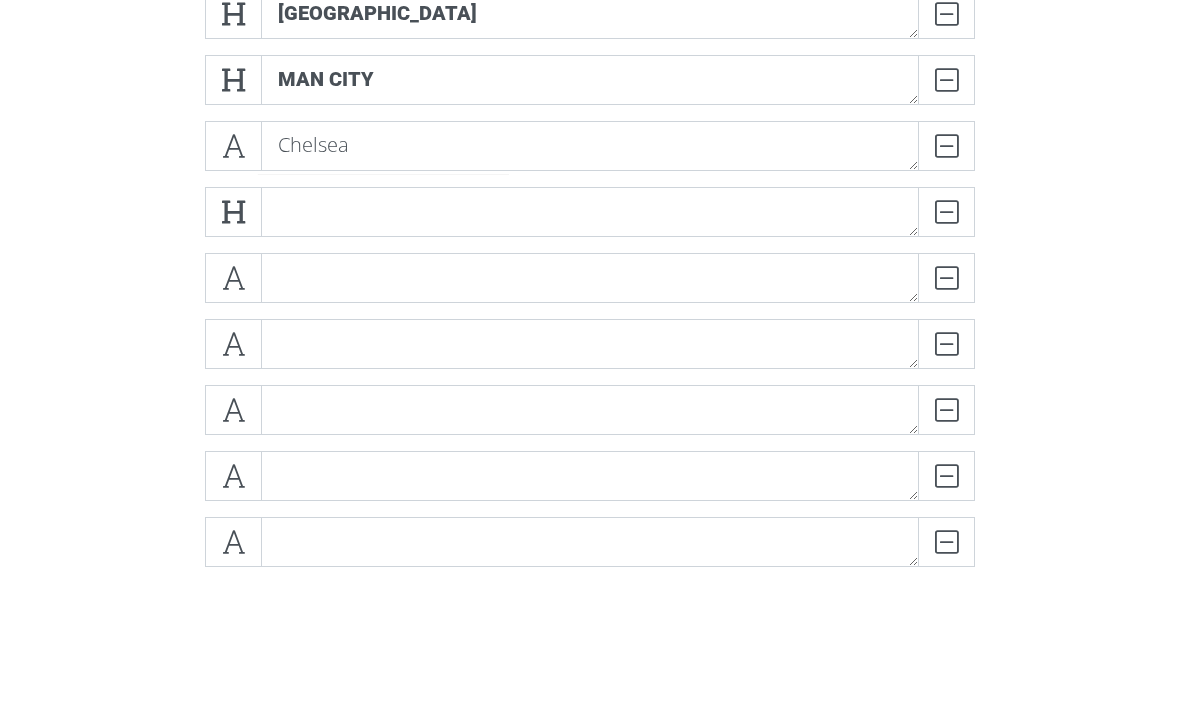 scroll, scrollTop: 578, scrollLeft: 0, axis: vertical 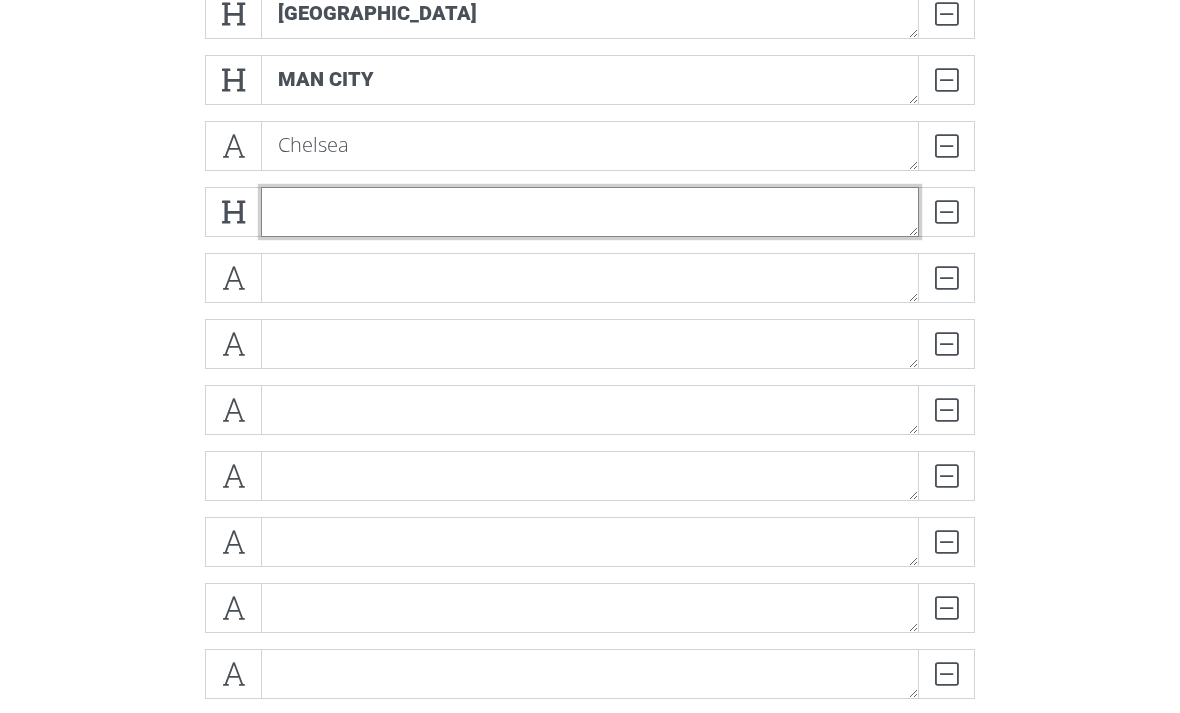 click at bounding box center [590, 212] 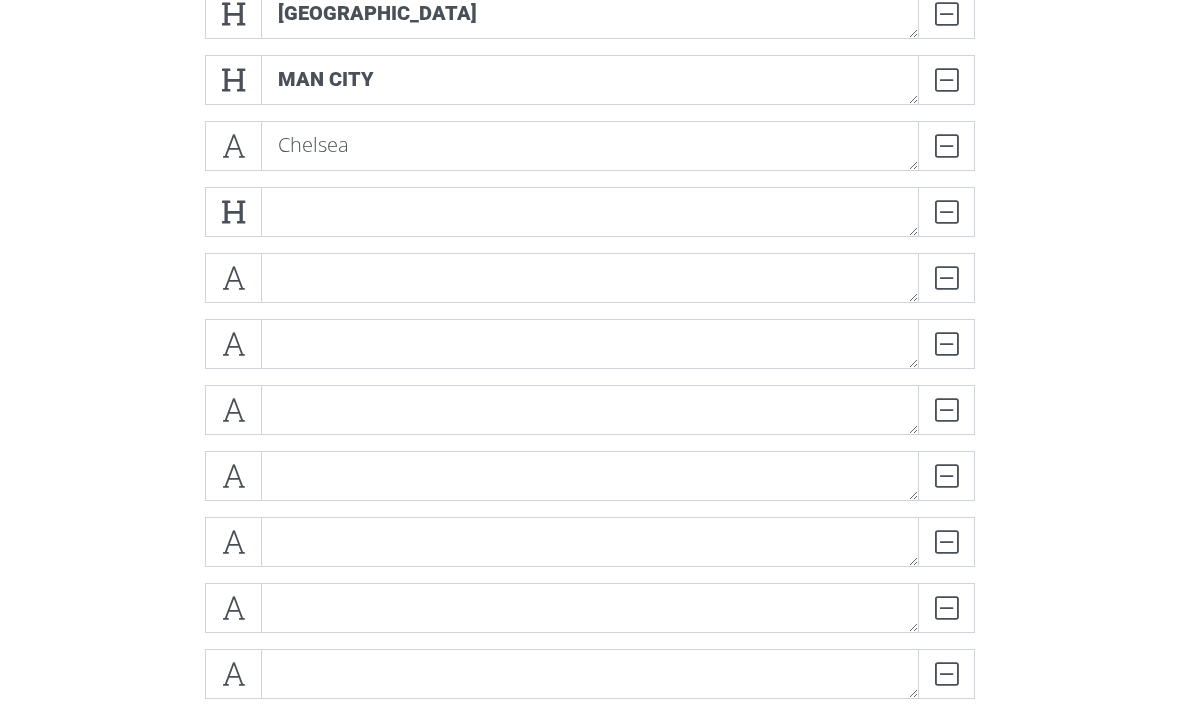 click at bounding box center (233, 146) 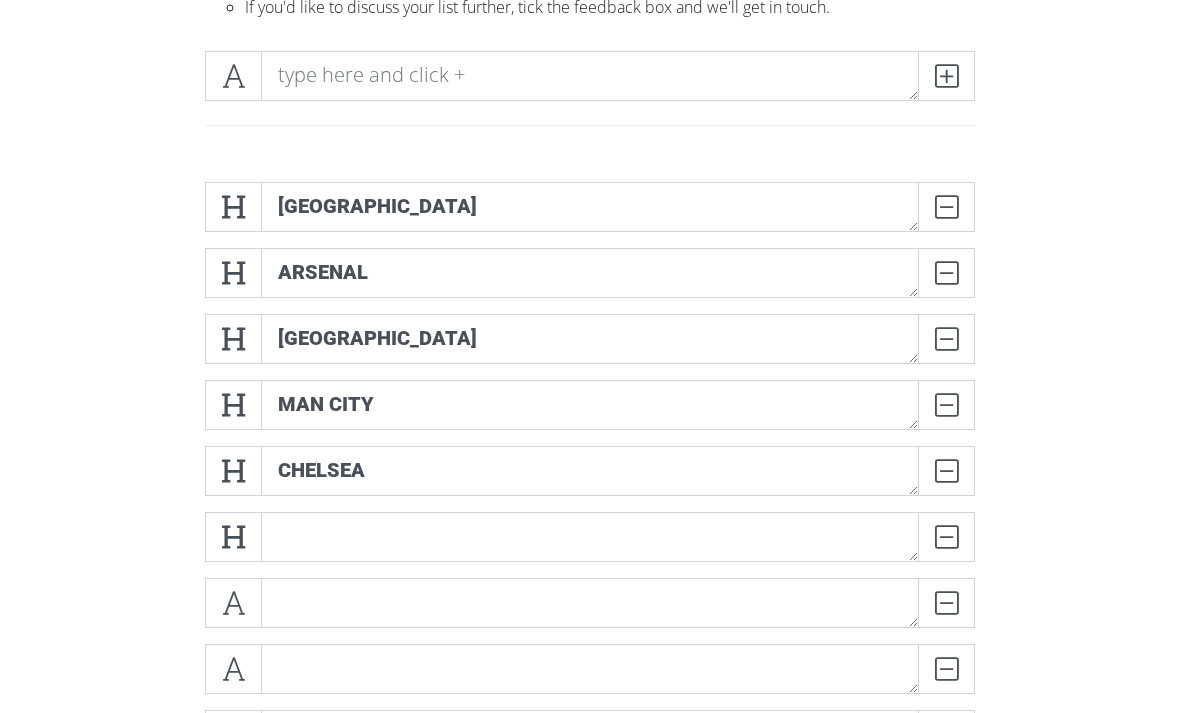 scroll, scrollTop: 252, scrollLeft: 0, axis: vertical 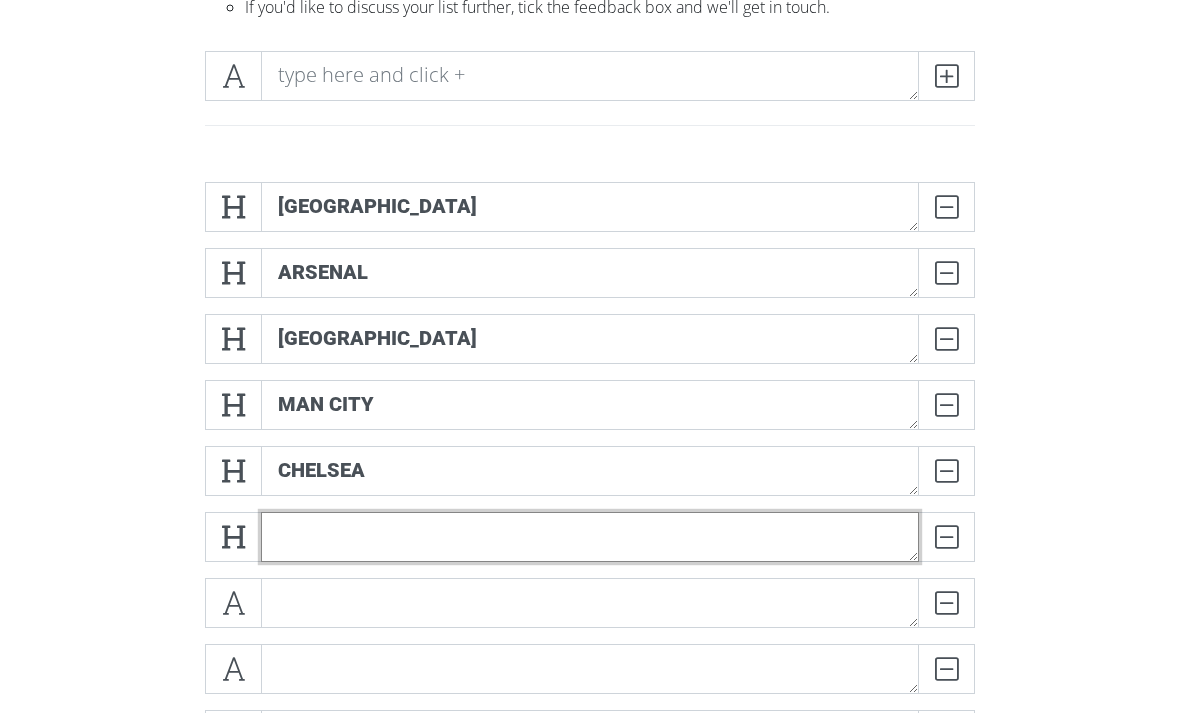 click at bounding box center (590, 538) 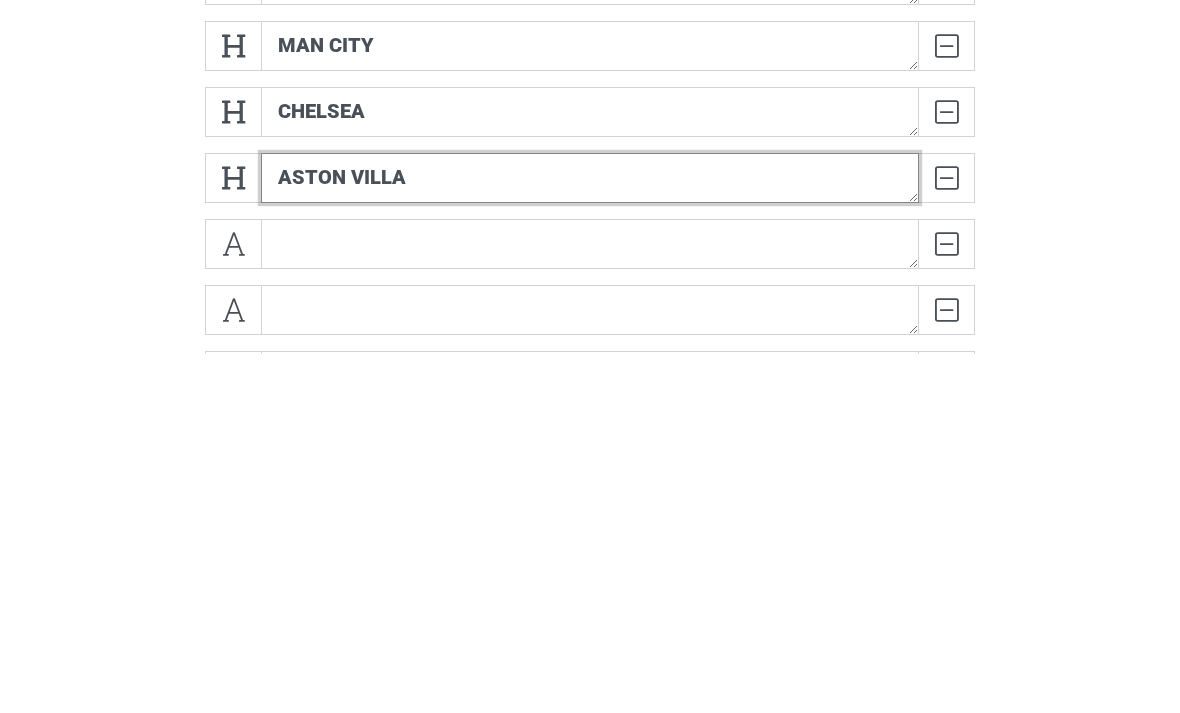 type on "Aston villa" 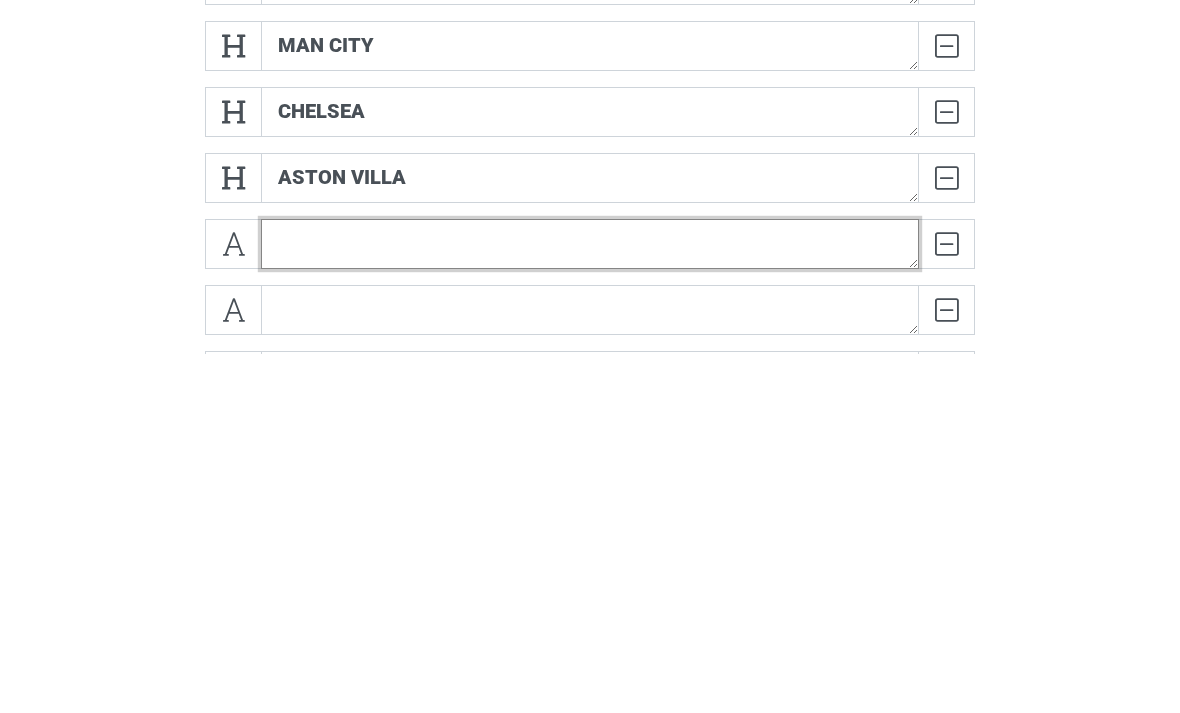 click at bounding box center [590, 604] 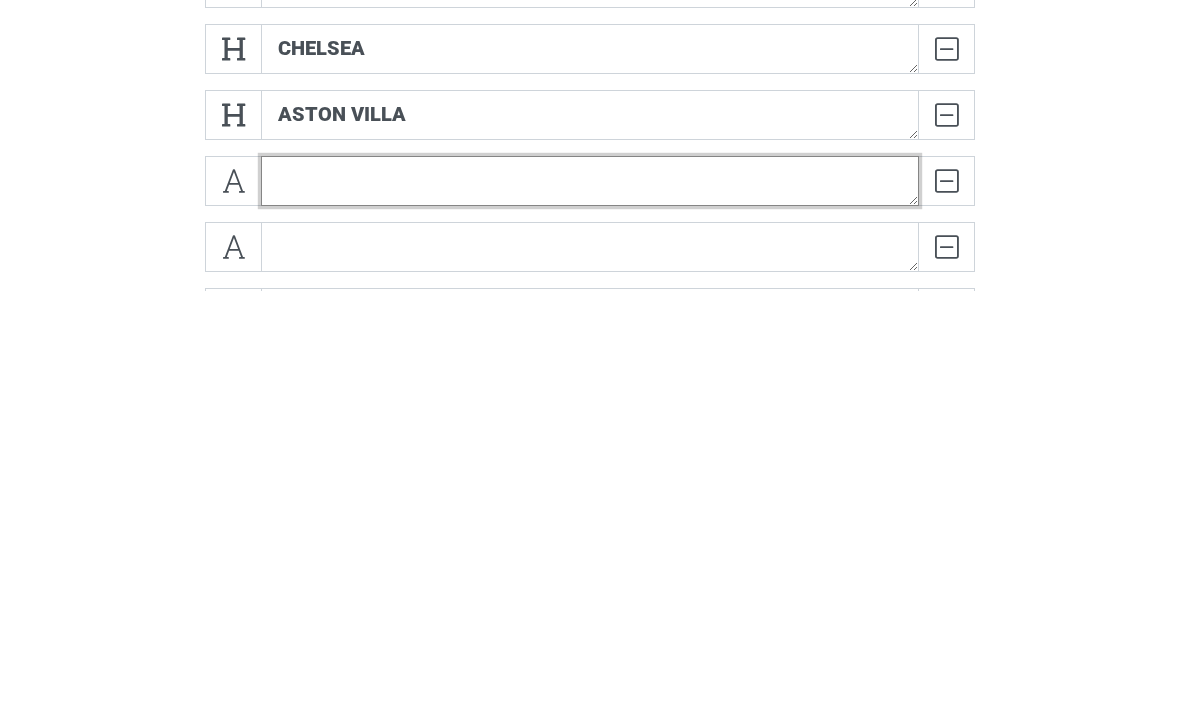 scroll, scrollTop: 254, scrollLeft: 0, axis: vertical 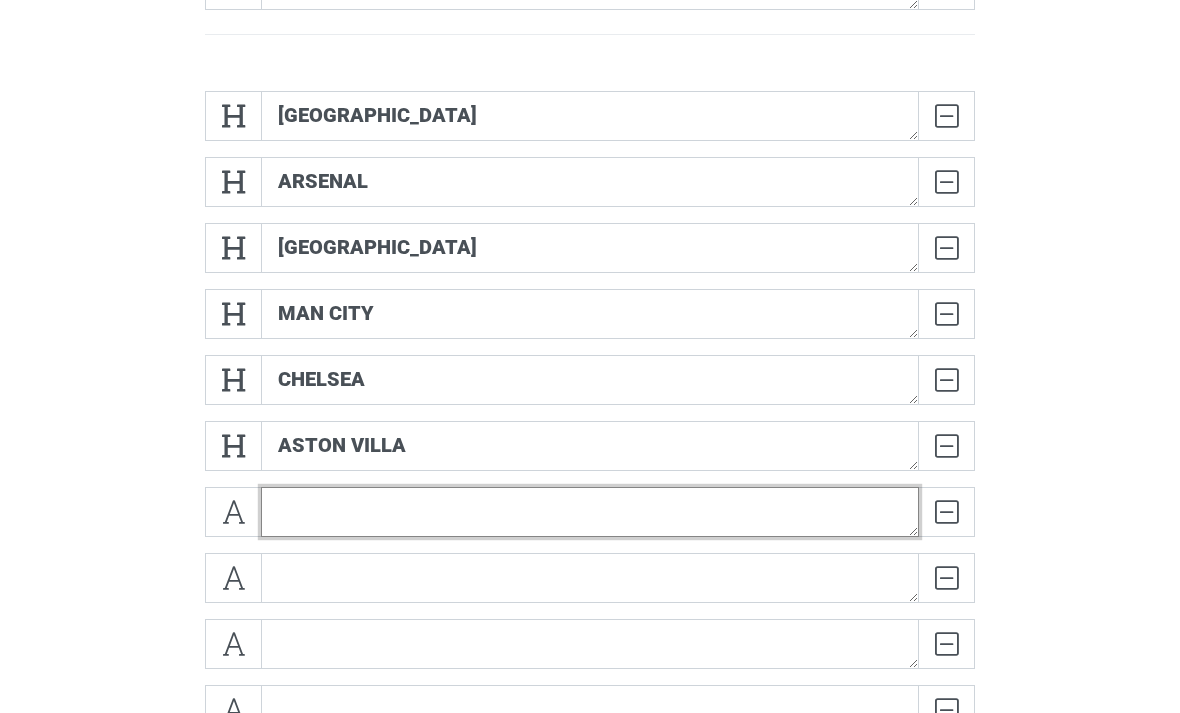 click at bounding box center [590, 512] 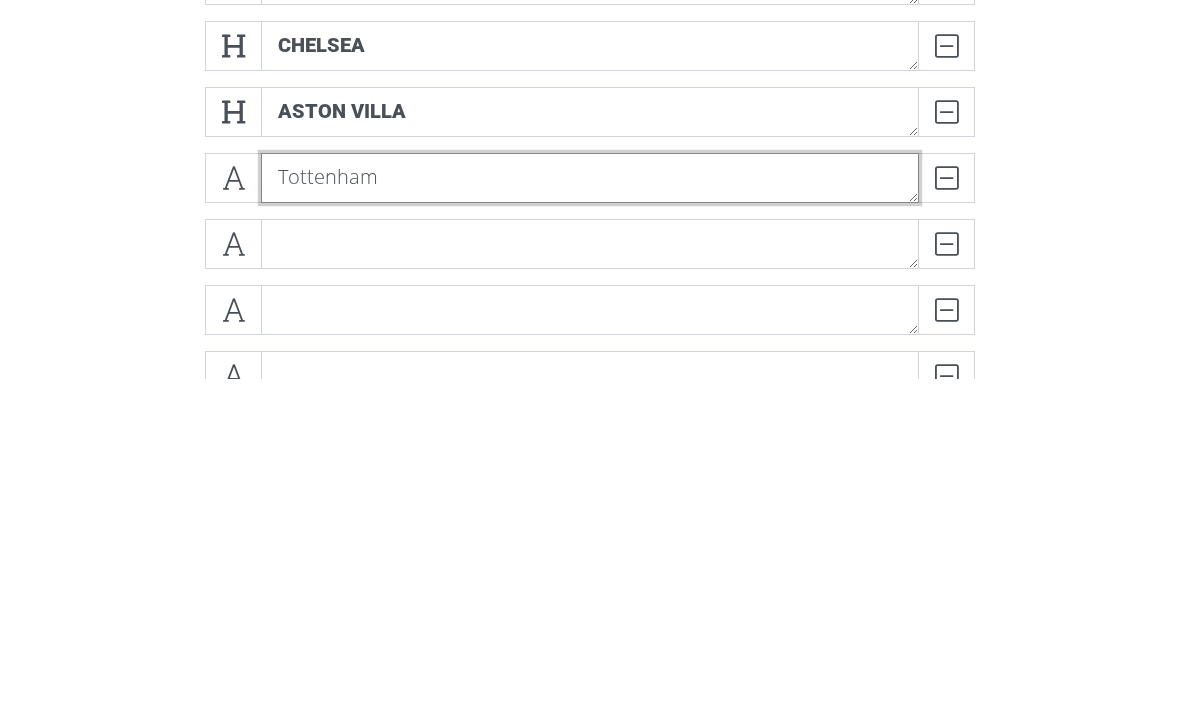 type on "Tottenham" 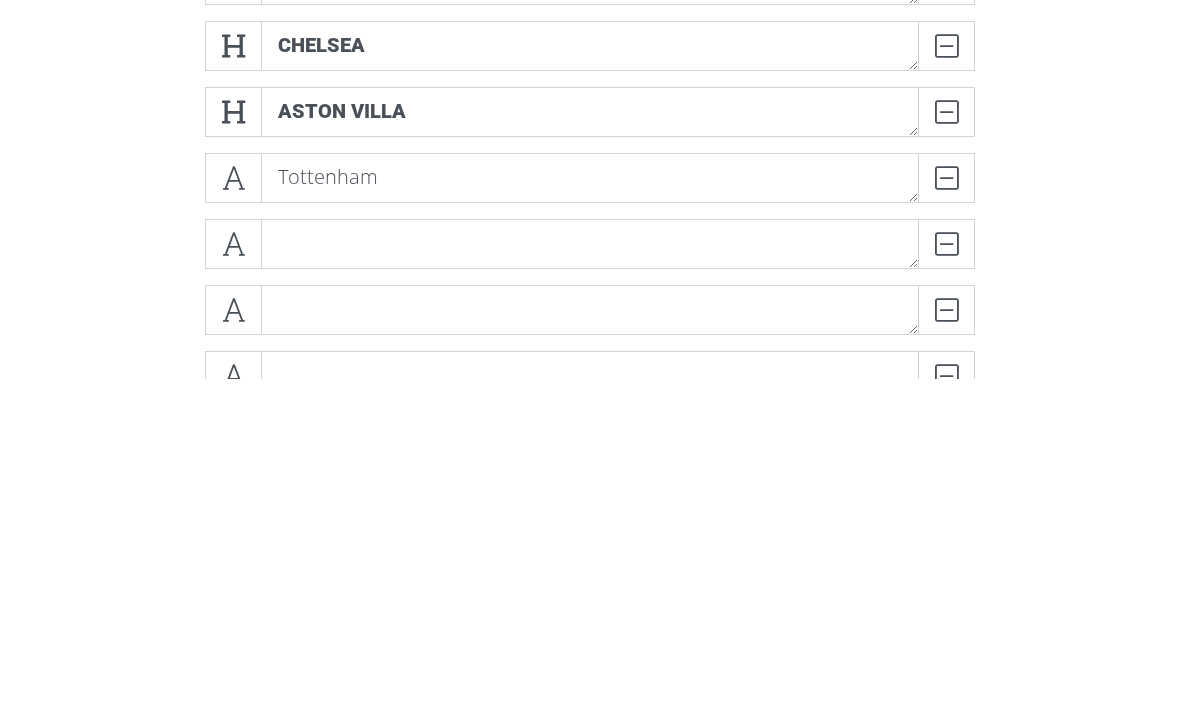 click at bounding box center (233, 512) 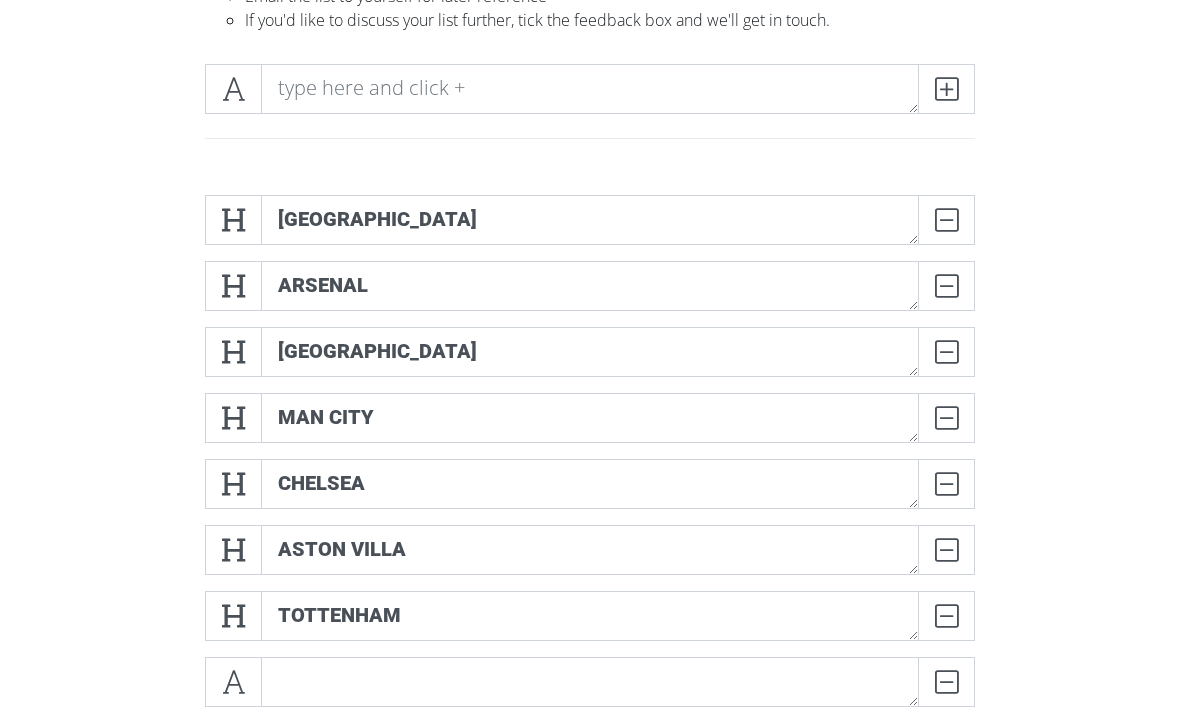scroll, scrollTop: 239, scrollLeft: 0, axis: vertical 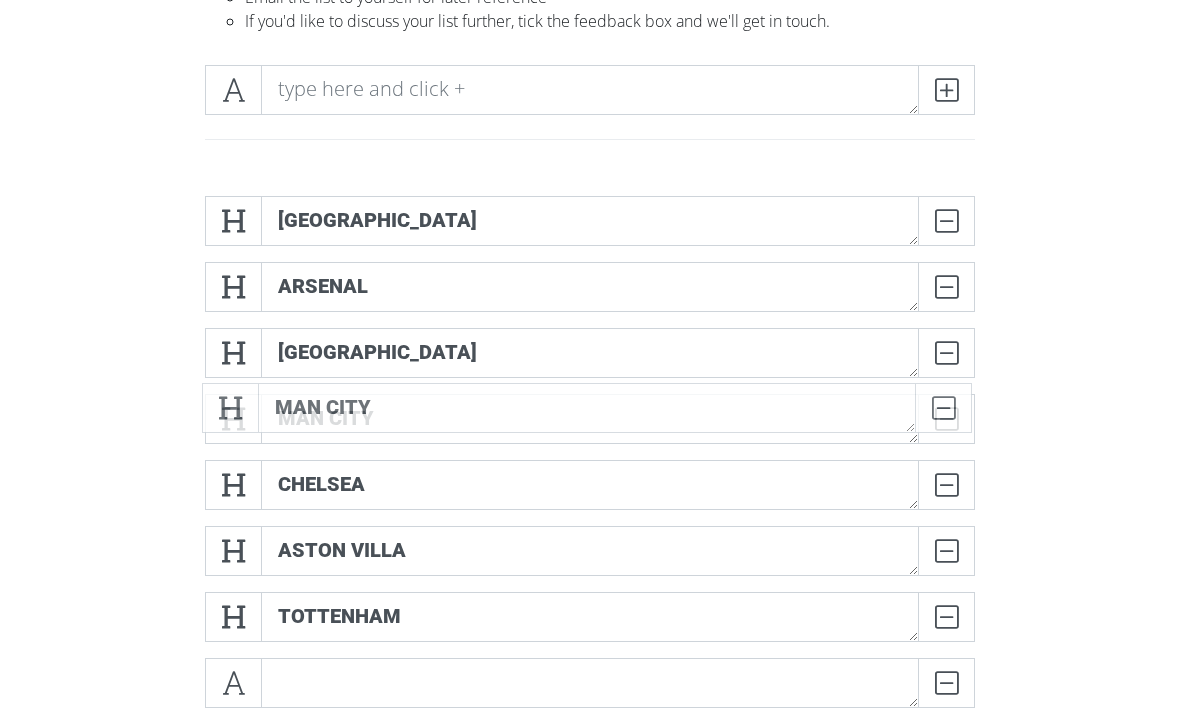 type 